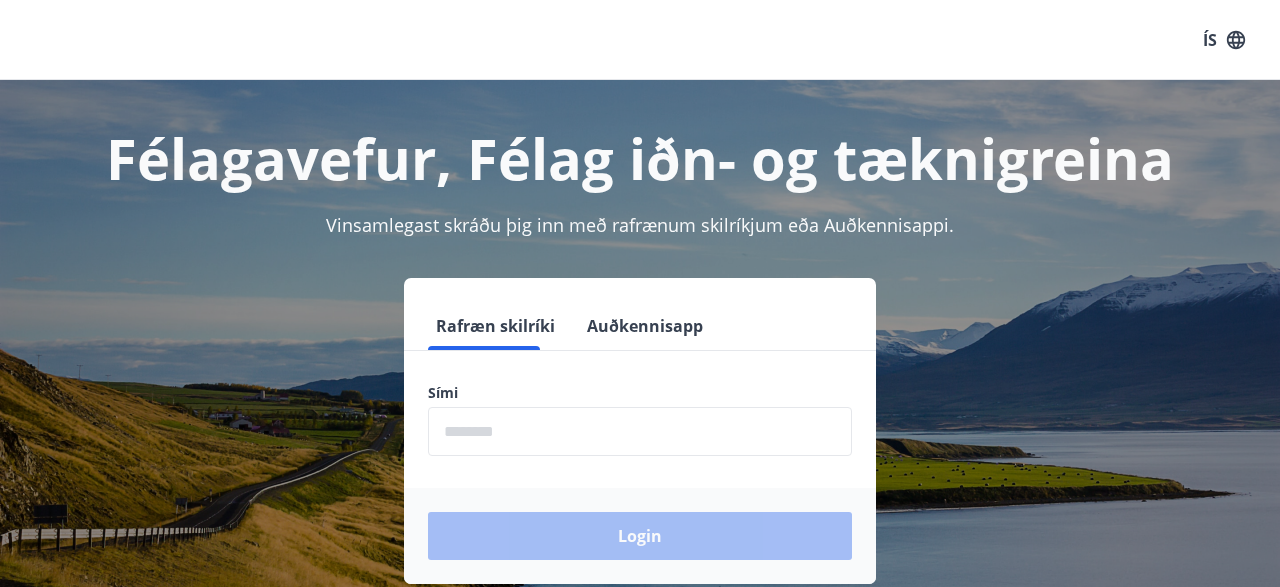scroll, scrollTop: 0, scrollLeft: 0, axis: both 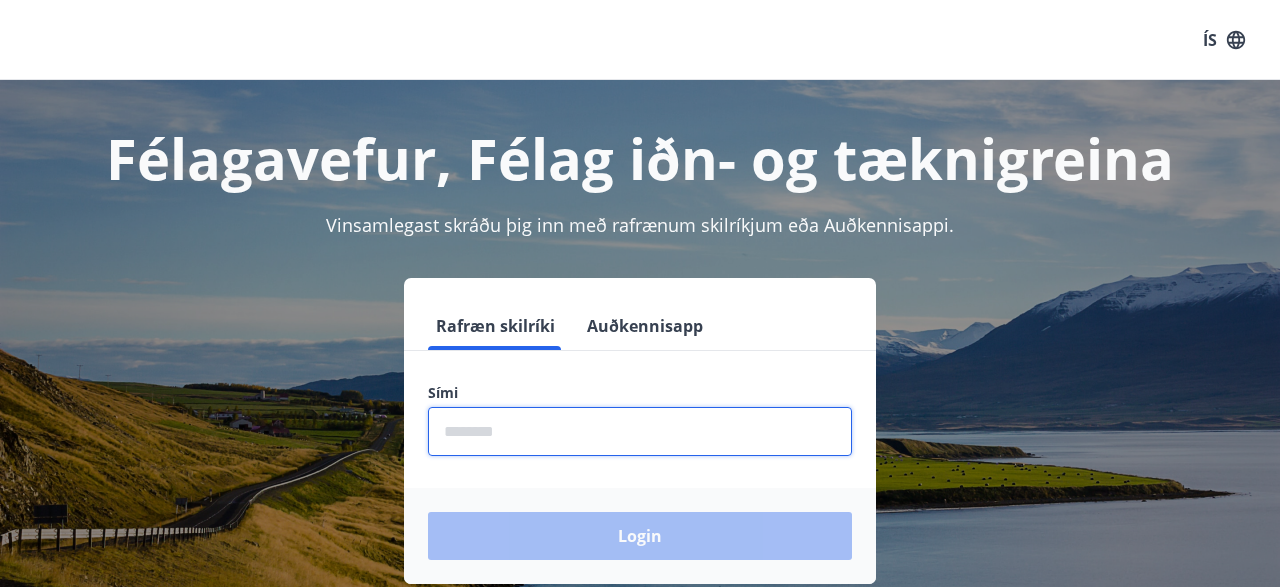 click at bounding box center (640, 431) 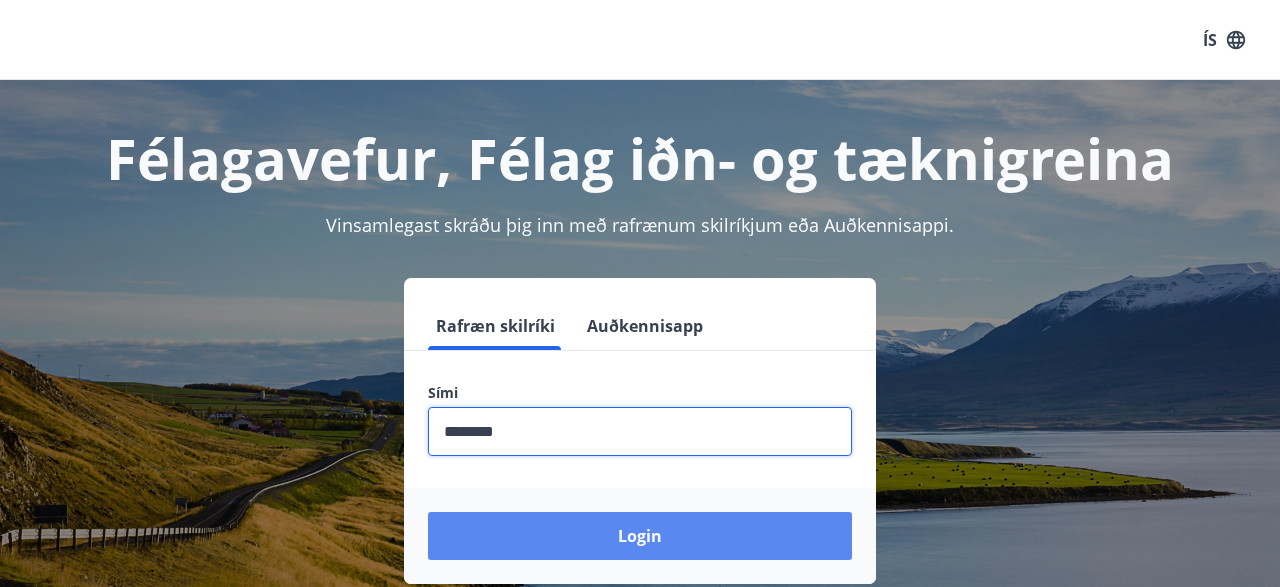 type on "********" 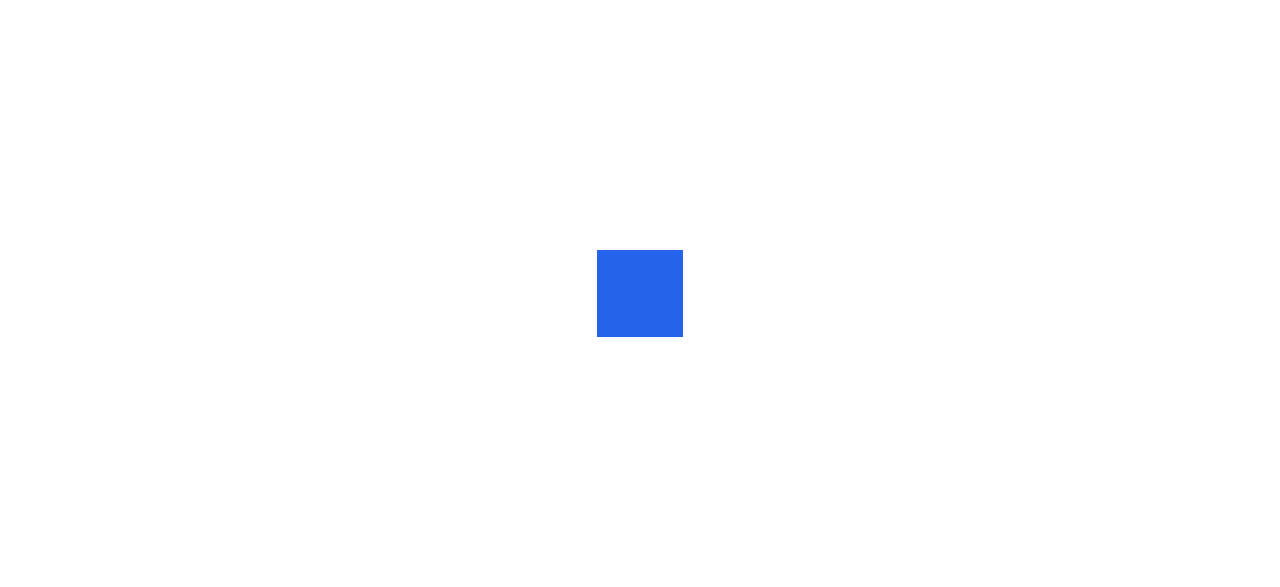 scroll, scrollTop: 0, scrollLeft: 0, axis: both 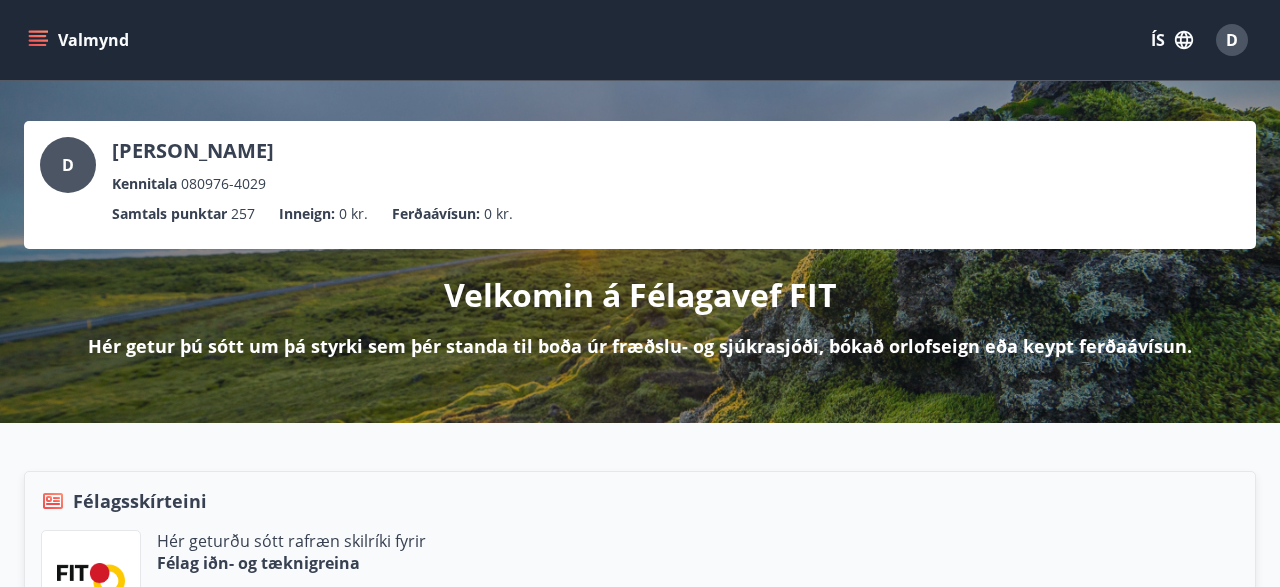 click 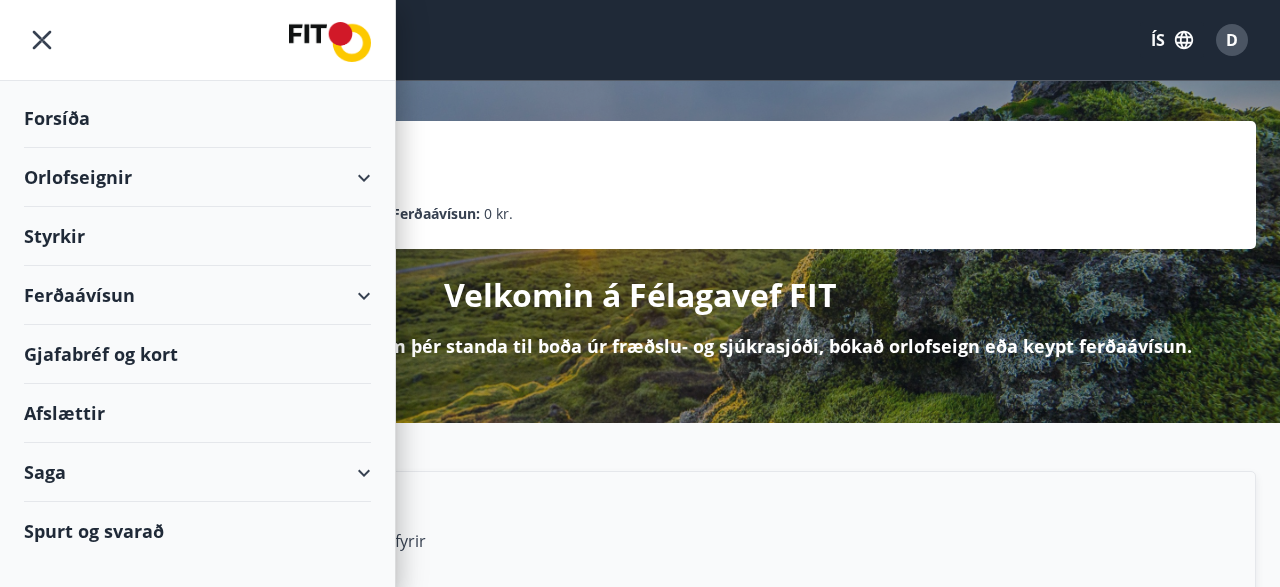 type 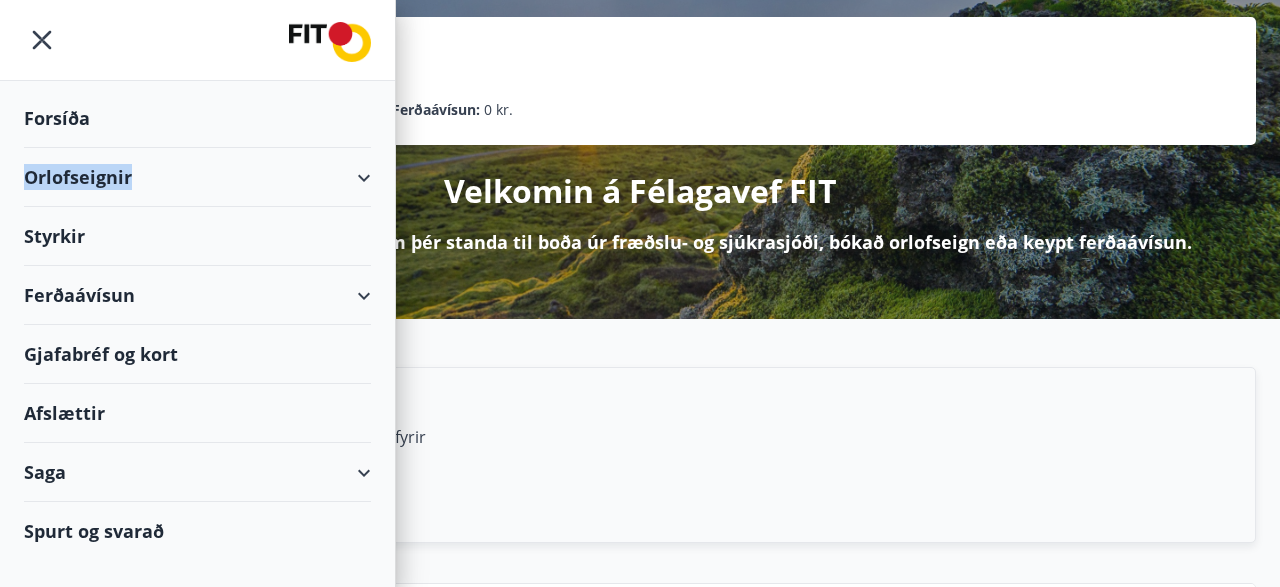 click on "Orlofseignir" at bounding box center (197, 177) 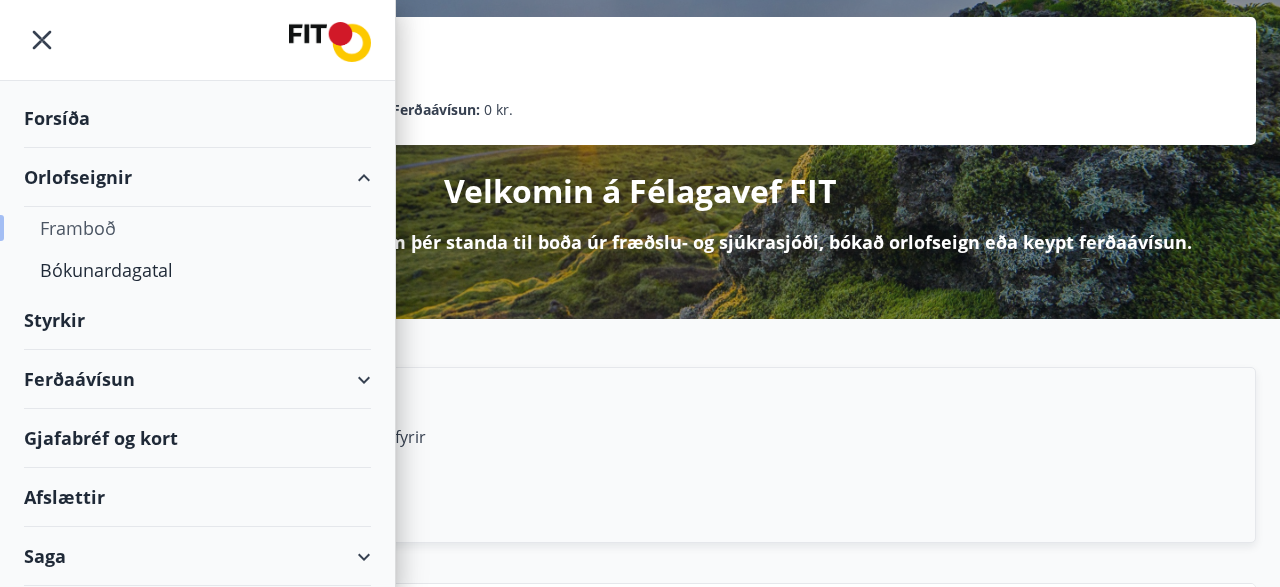click on "Framboð" at bounding box center [197, 228] 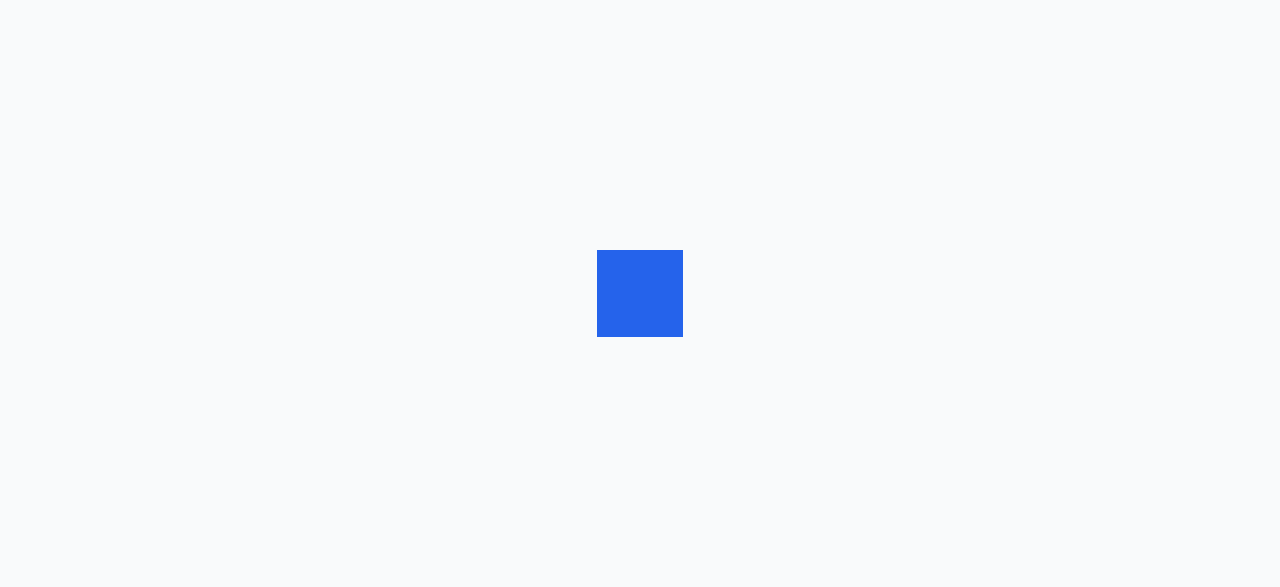 scroll, scrollTop: 0, scrollLeft: 0, axis: both 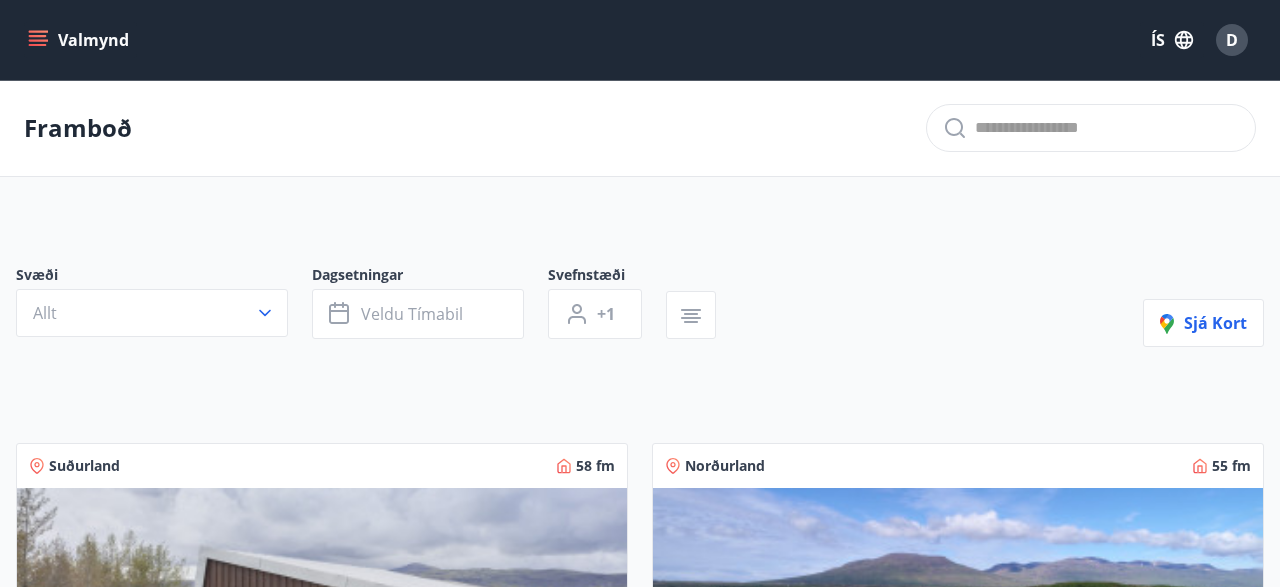 click on "Valmynd" at bounding box center [80, 40] 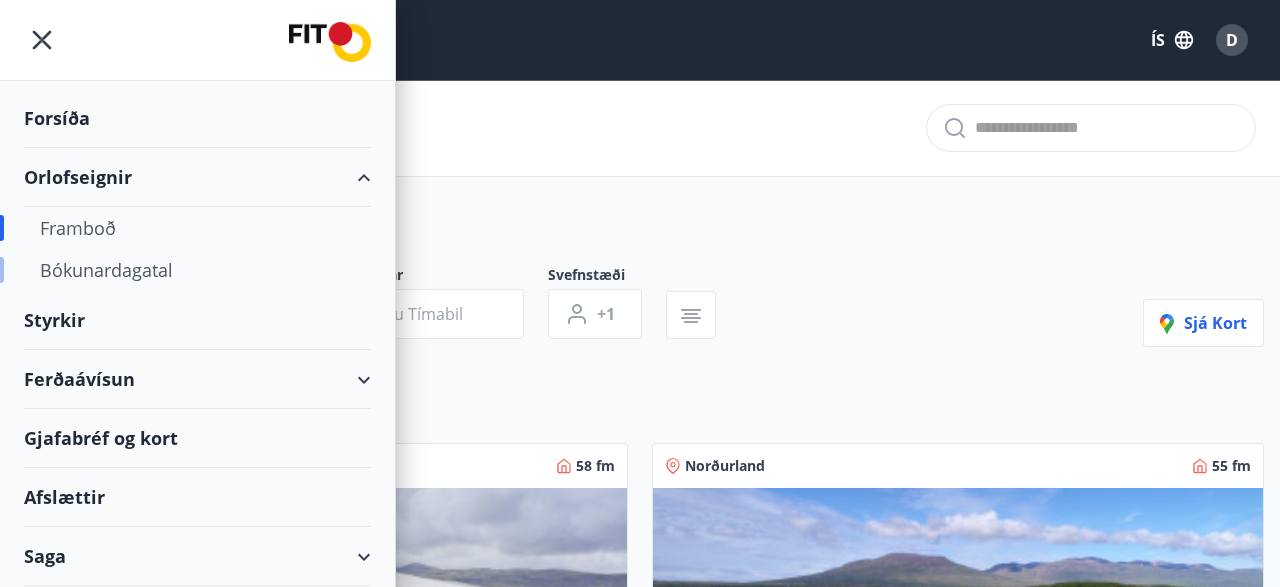 click on "Bókunardagatal" at bounding box center (197, 270) 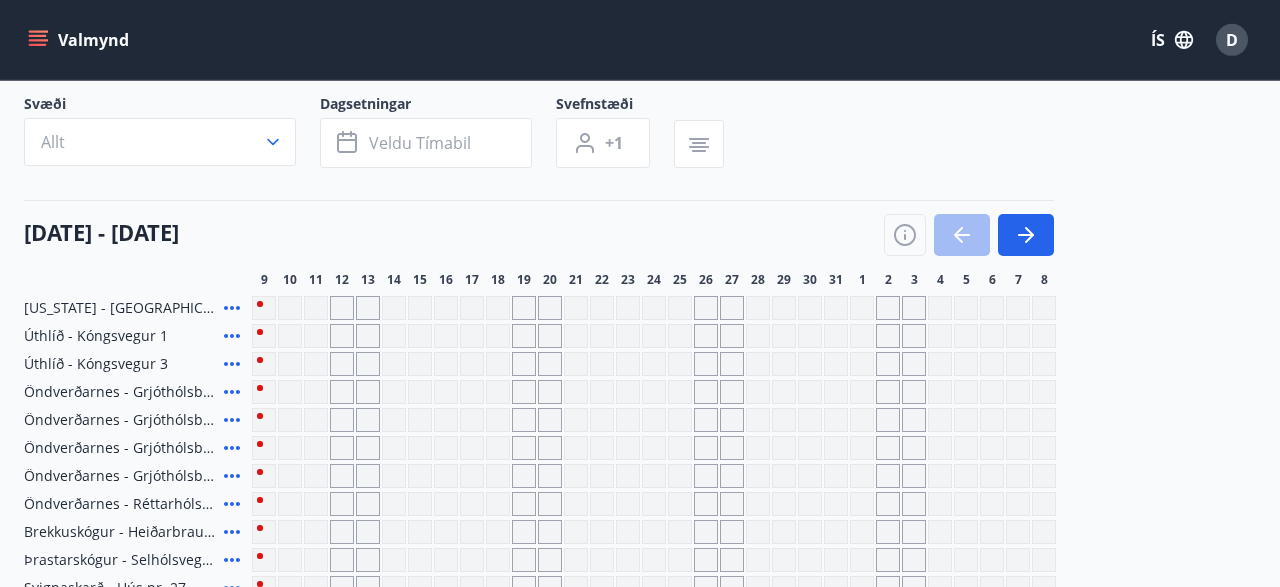 scroll, scrollTop: 122, scrollLeft: 0, axis: vertical 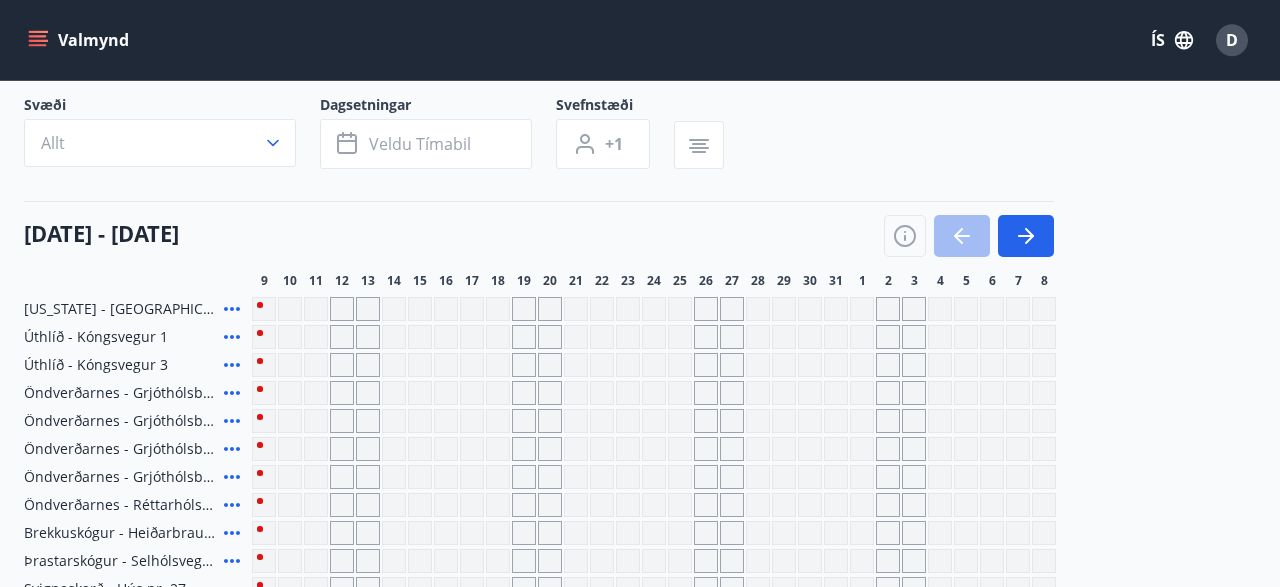 click 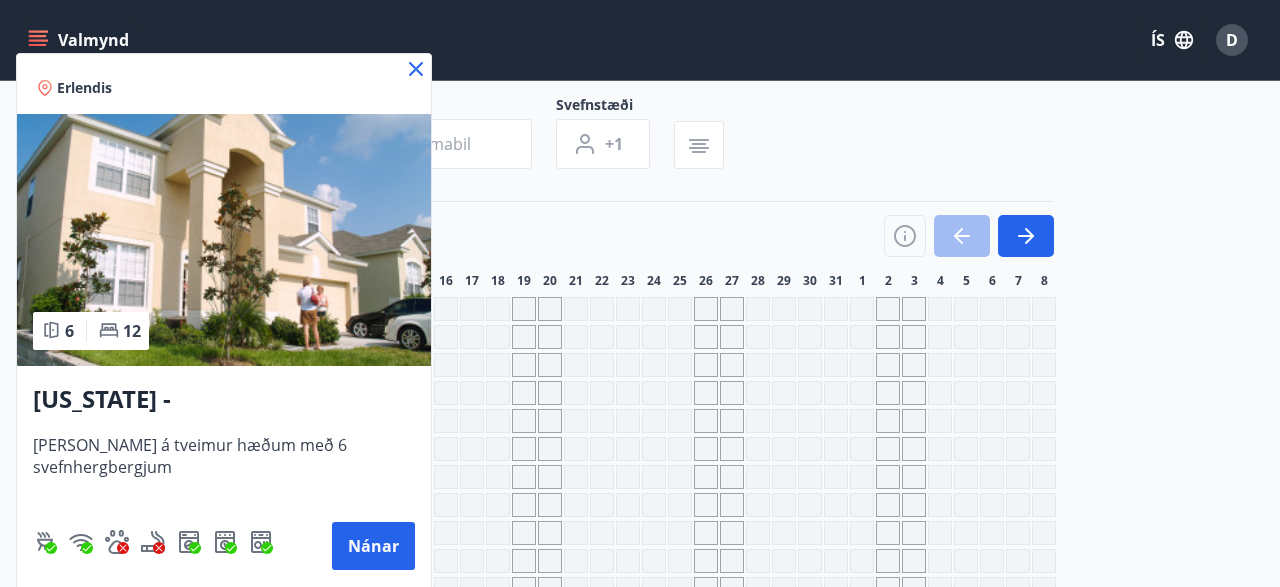 click 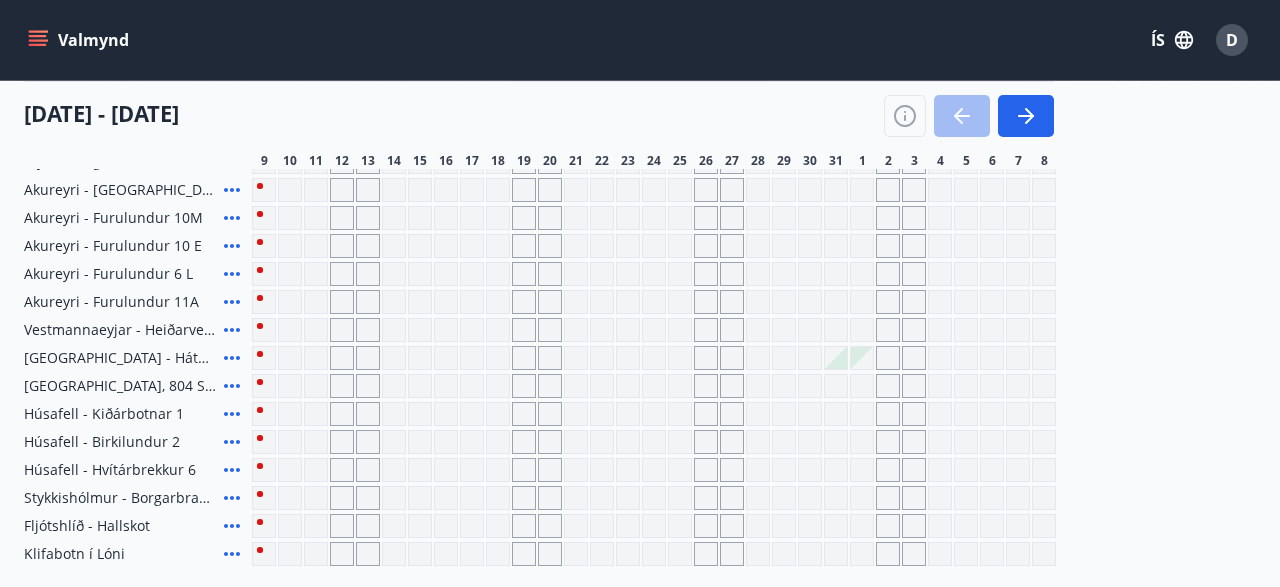 scroll, scrollTop: 914, scrollLeft: 0, axis: vertical 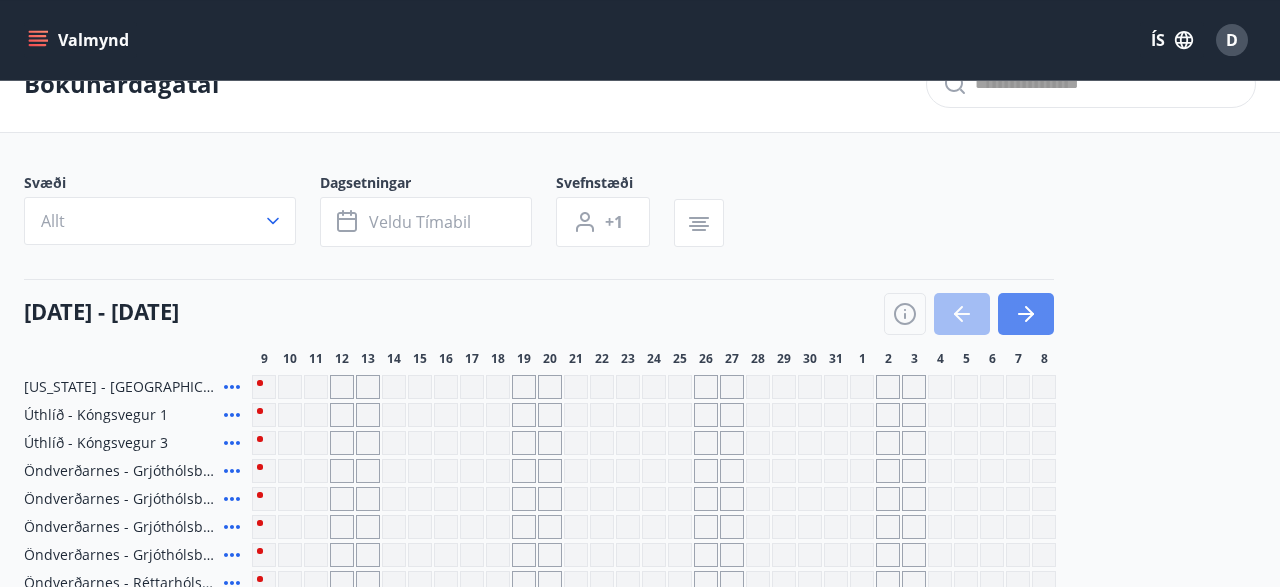 click 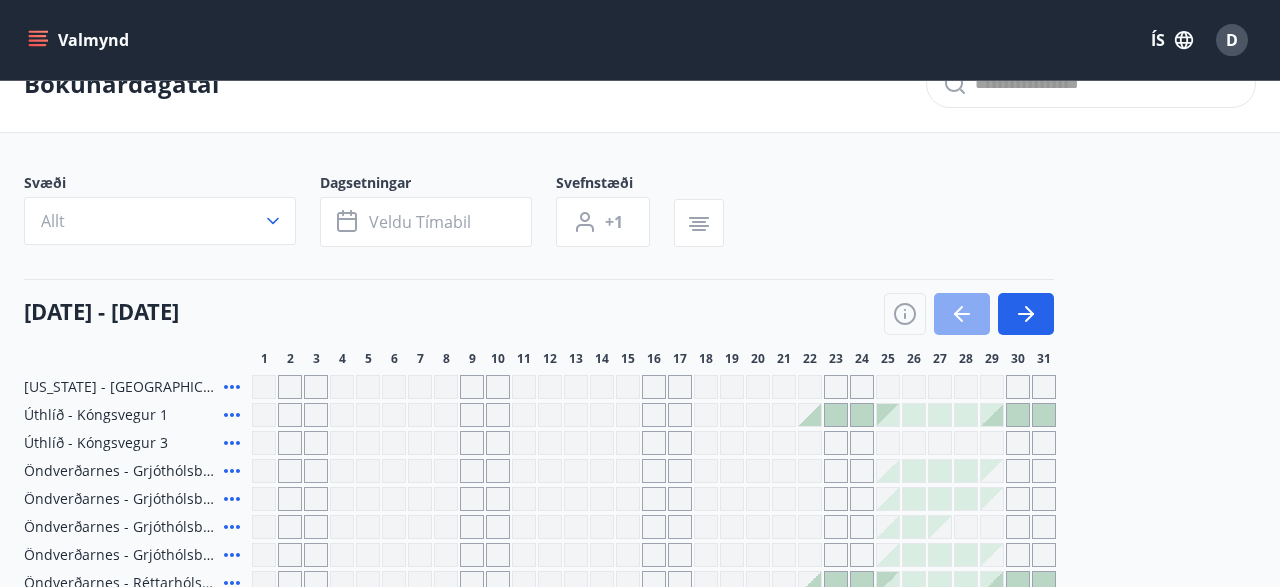 click 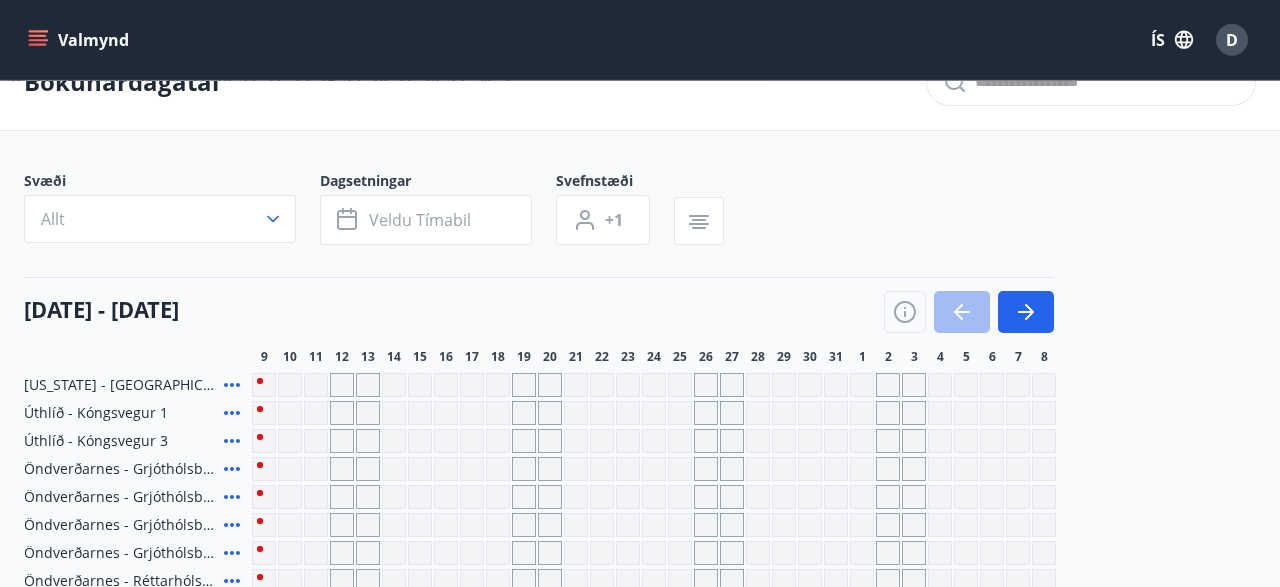 scroll, scrollTop: 0, scrollLeft: 0, axis: both 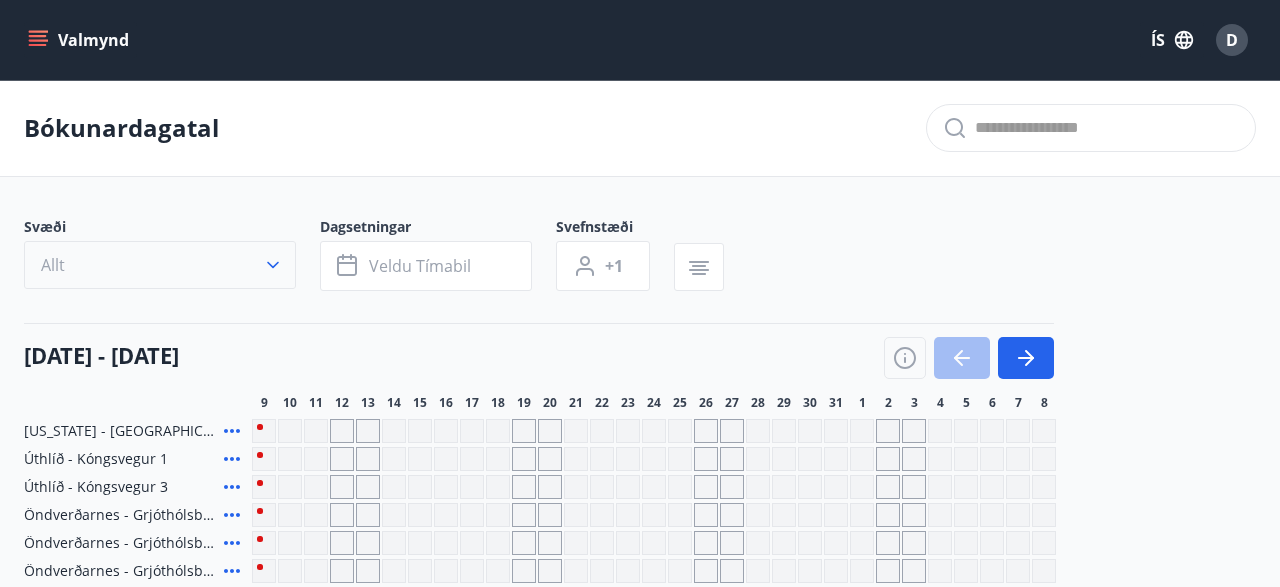 click 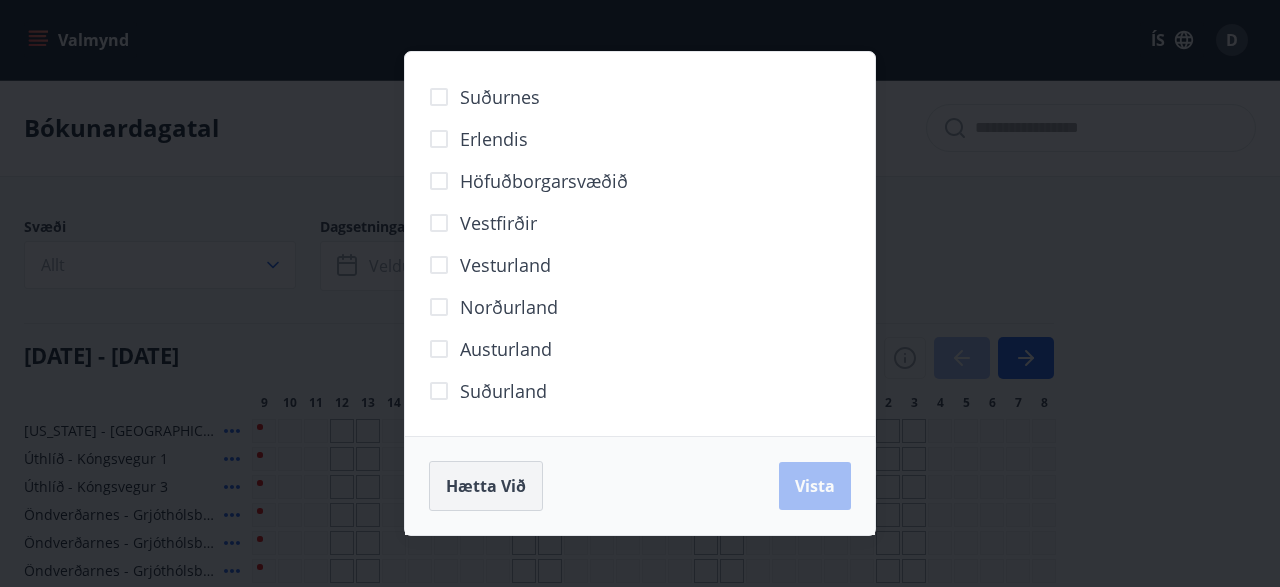 click on "Hætta við" at bounding box center (486, 486) 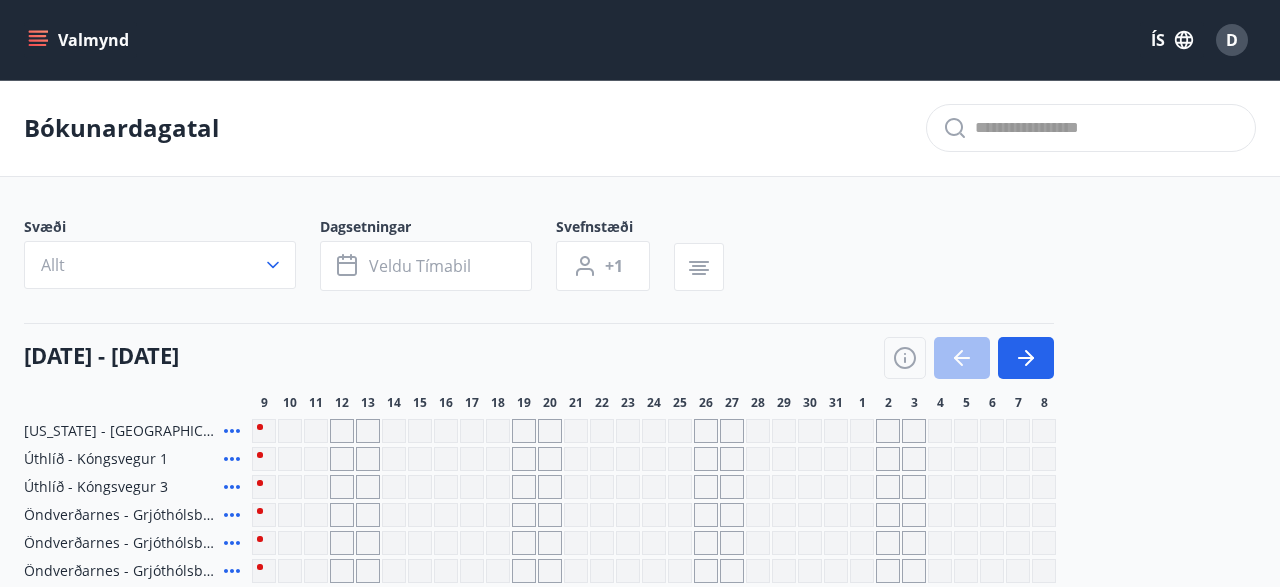 click 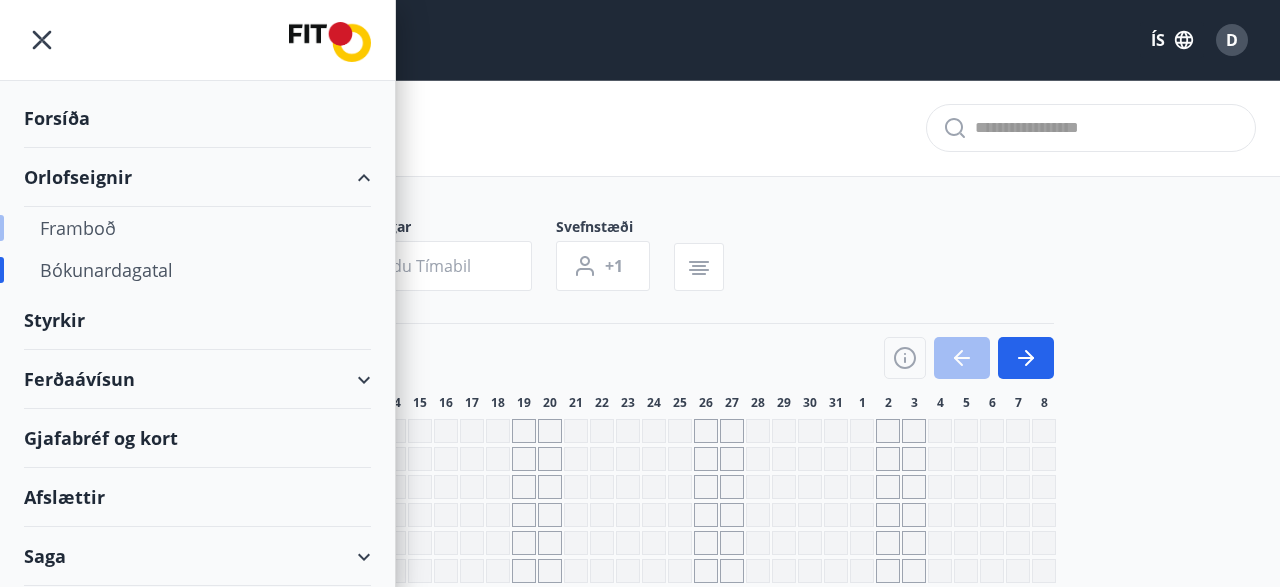 click on "Framboð" at bounding box center (197, 228) 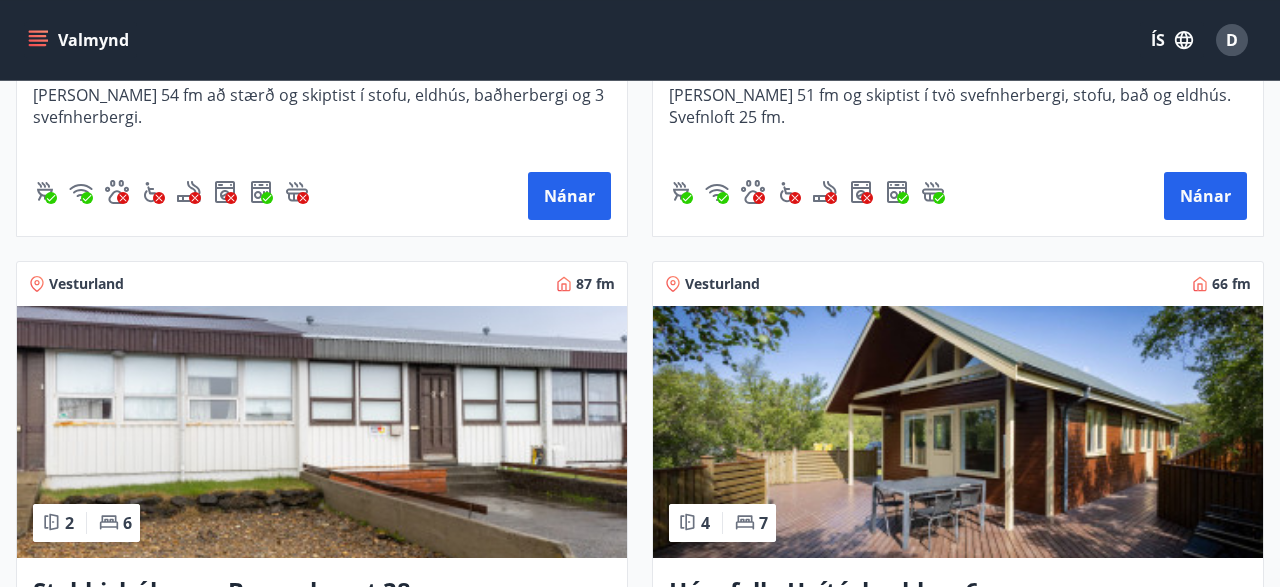 scroll, scrollTop: 0, scrollLeft: 0, axis: both 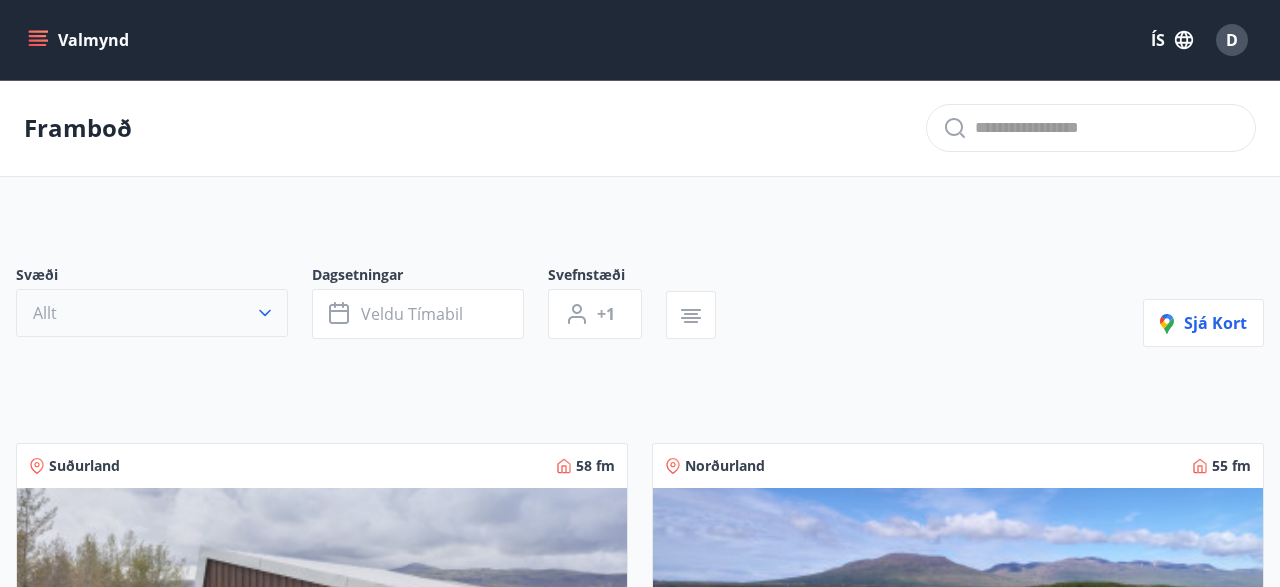 click 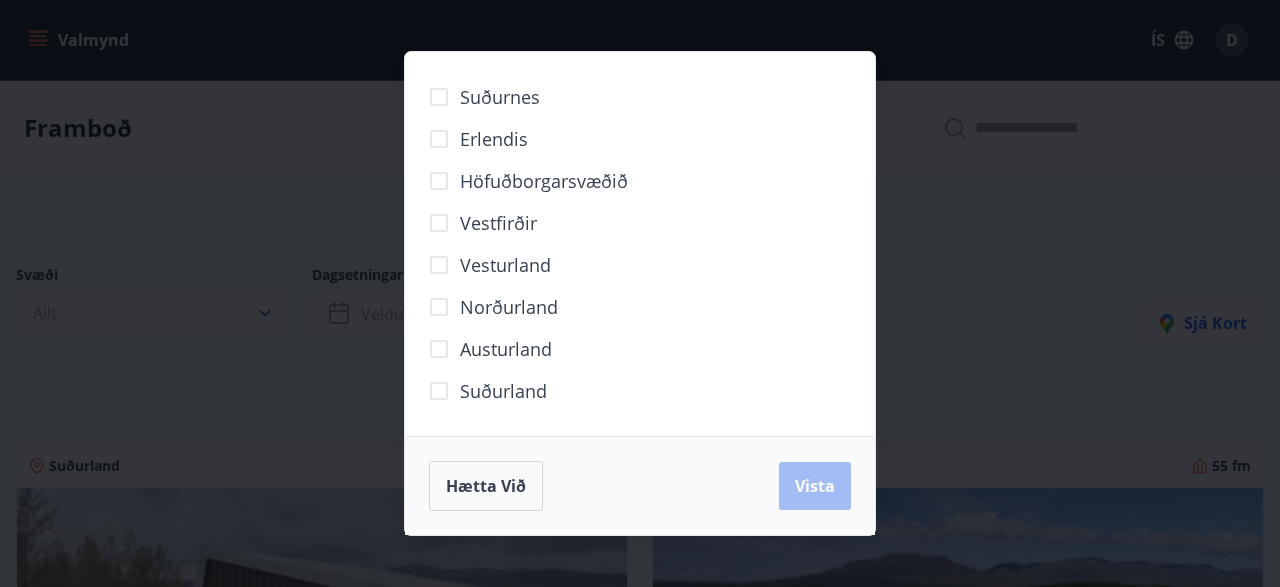 click on "Norðurland" at bounding box center (509, 307) 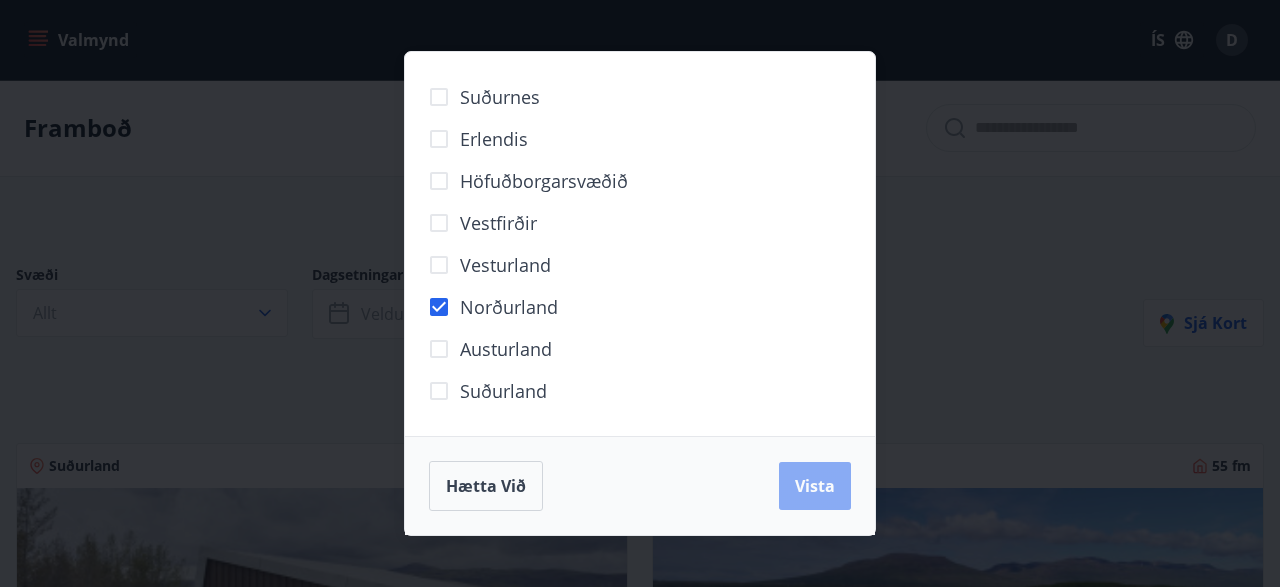 click on "Vista" at bounding box center (815, 486) 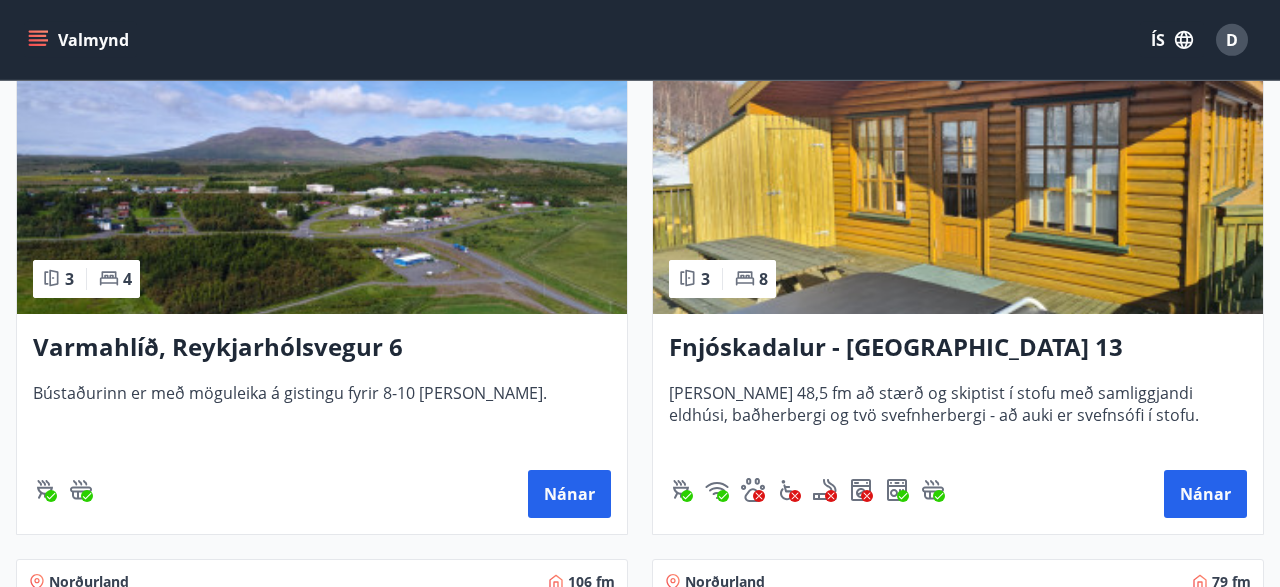 scroll, scrollTop: 458, scrollLeft: 0, axis: vertical 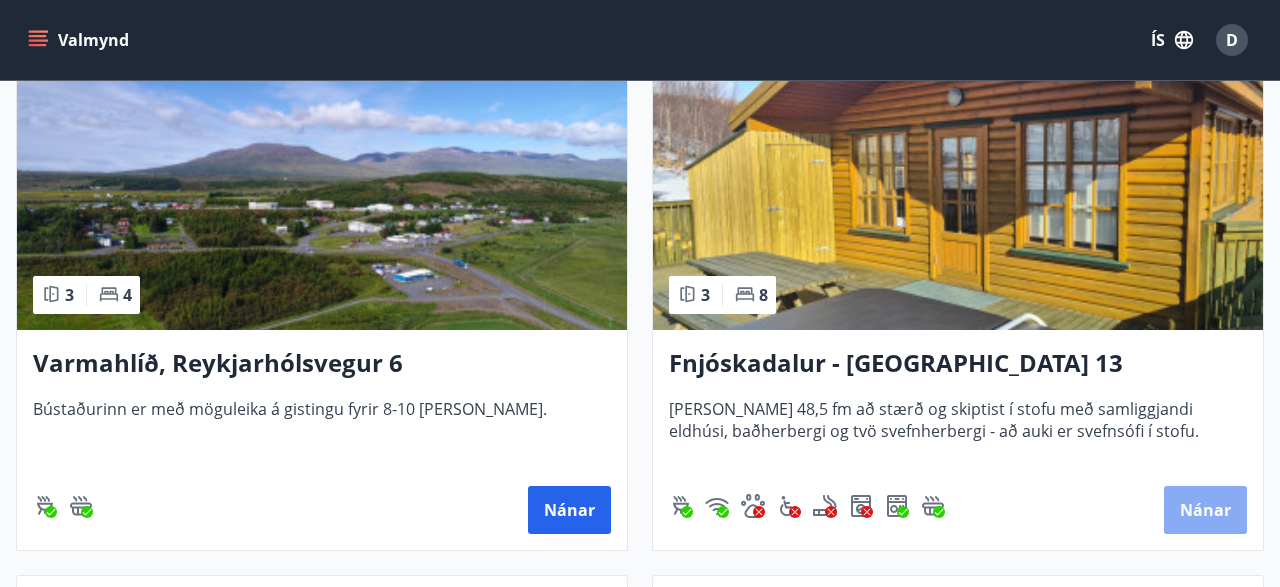 click on "Nánar" at bounding box center (1205, 510) 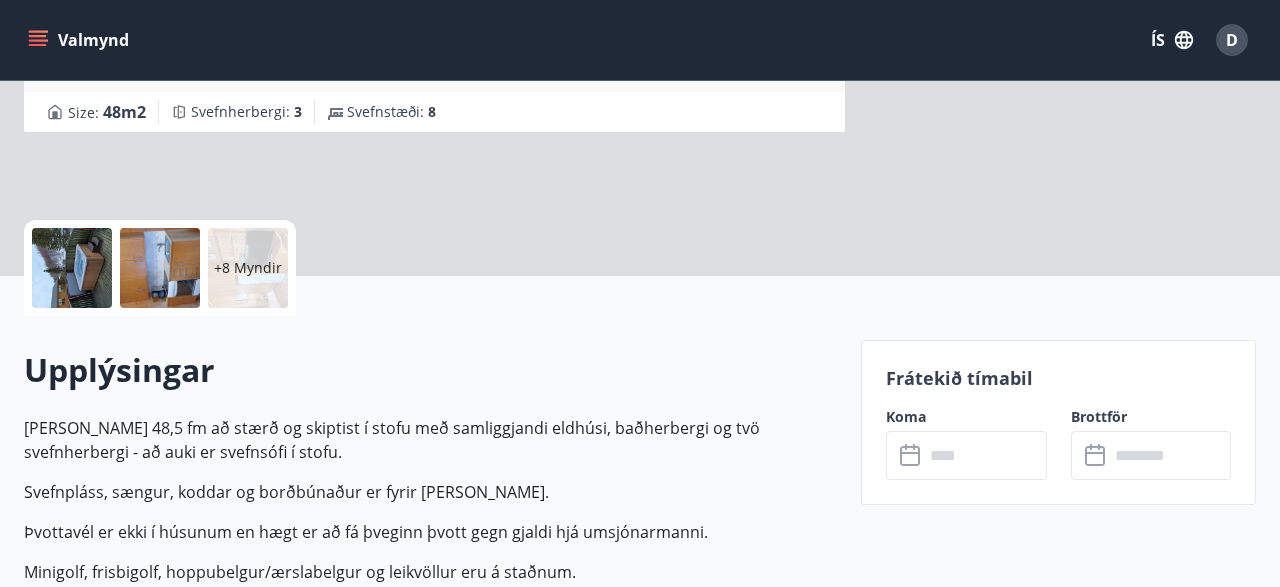 scroll, scrollTop: 0, scrollLeft: 0, axis: both 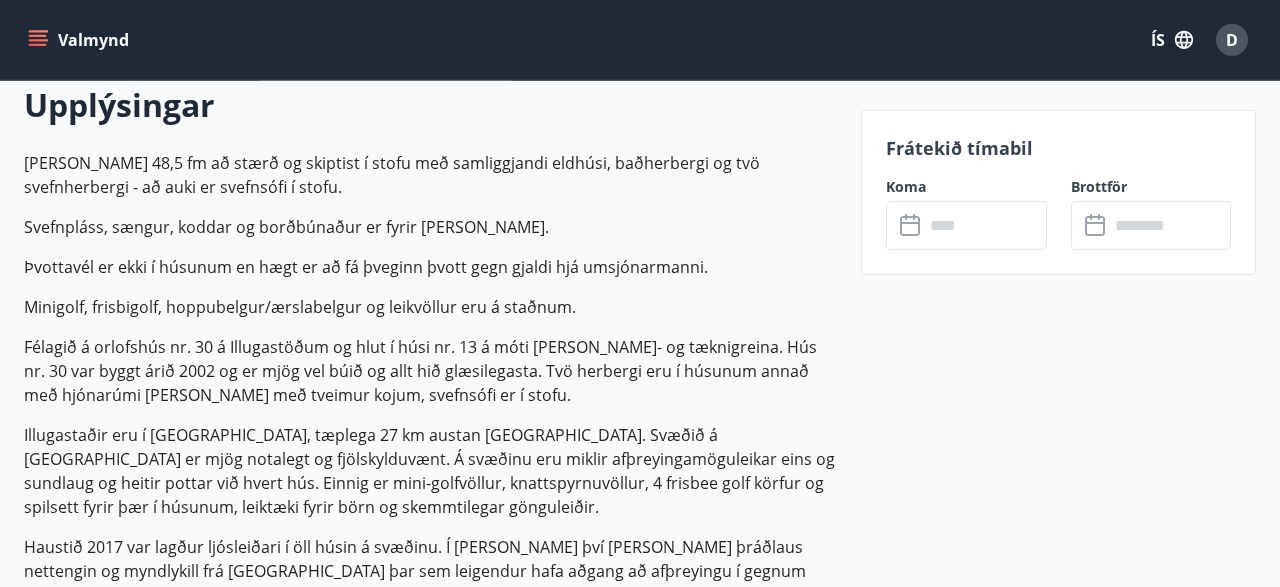 click 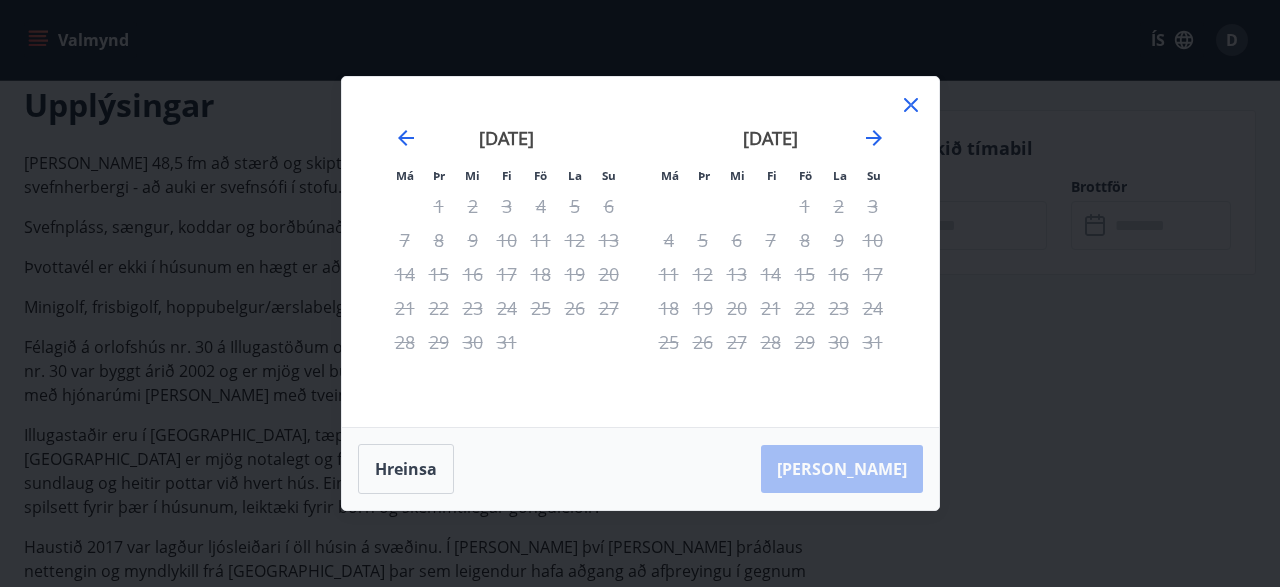 click 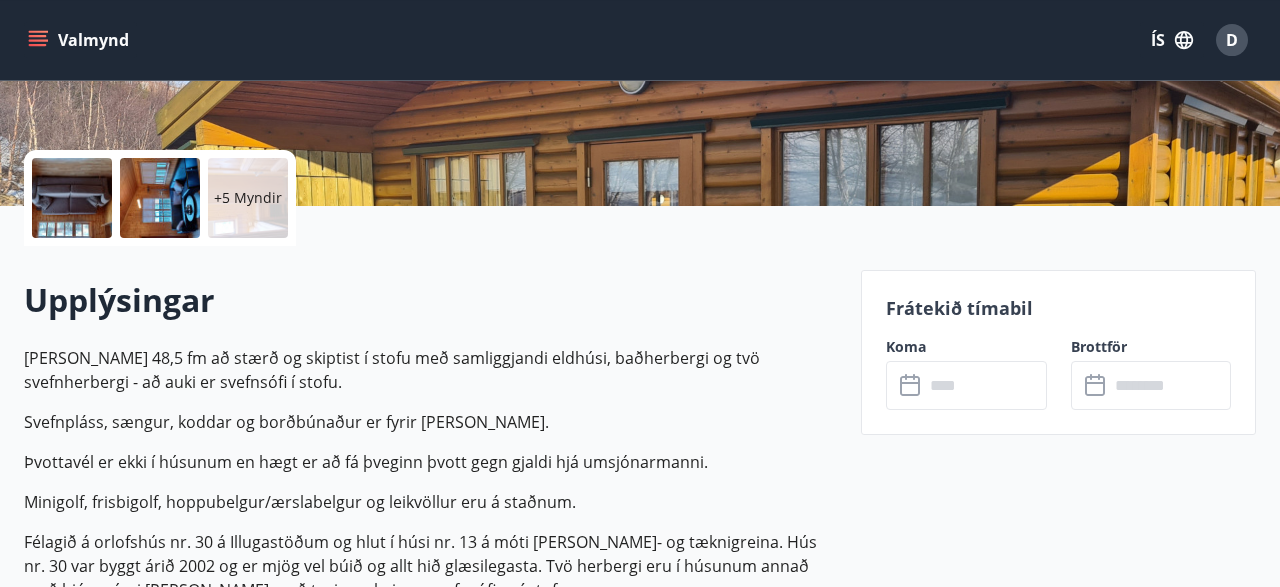 scroll, scrollTop: 0, scrollLeft: 0, axis: both 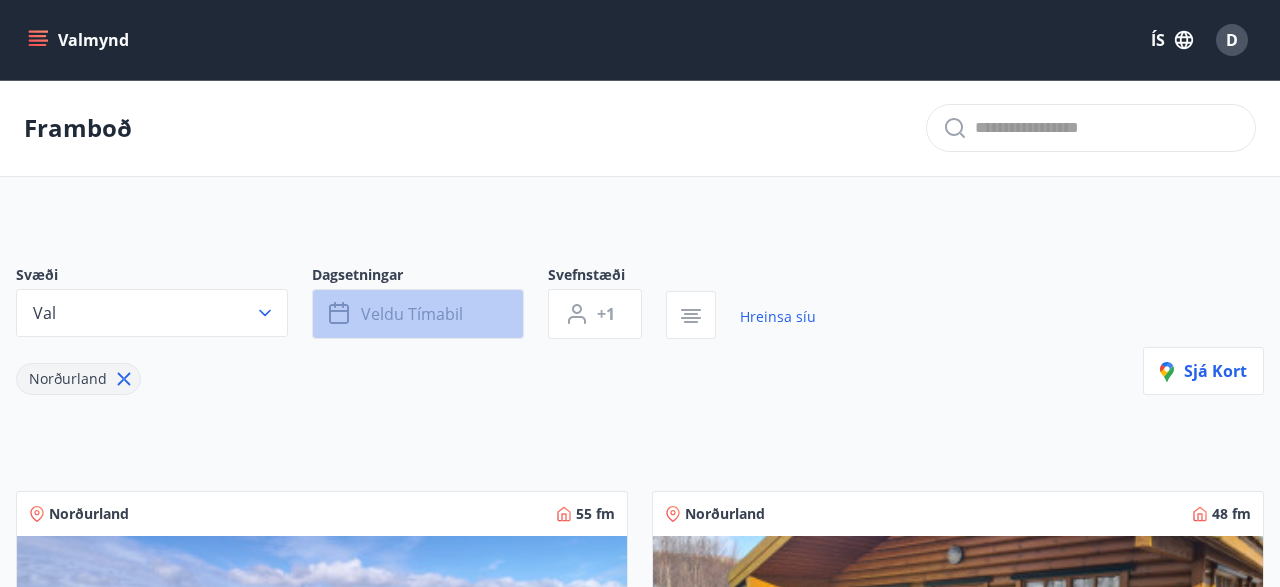 click on "Veldu tímabil" at bounding box center [412, 314] 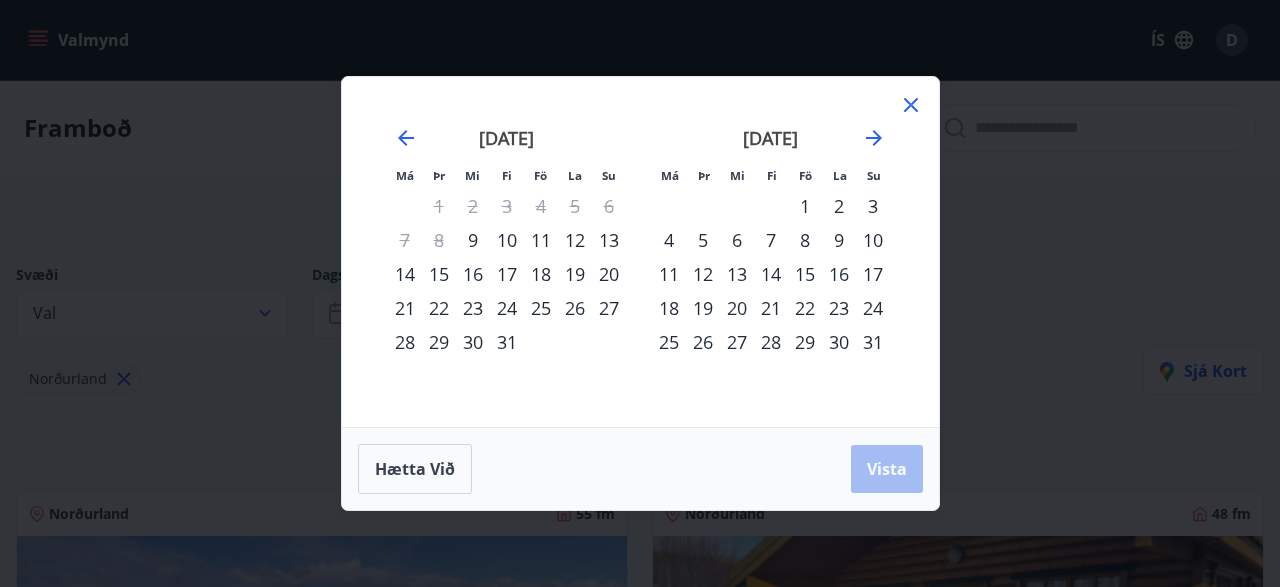 click on "11" at bounding box center (541, 240) 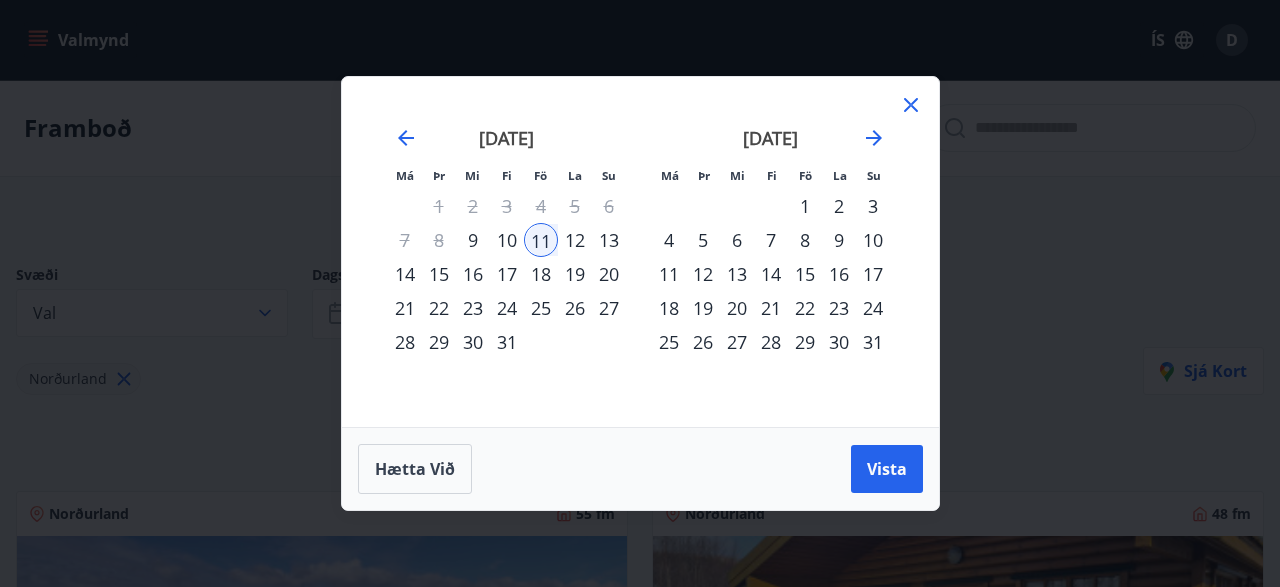 click on "18" at bounding box center (541, 274) 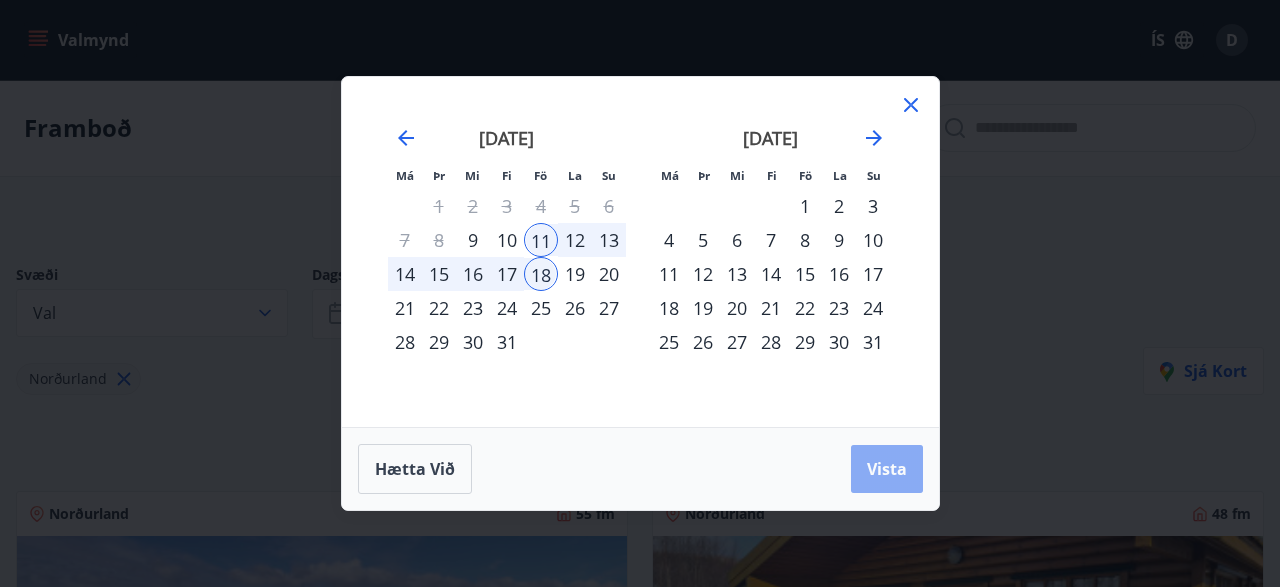 click on "Vista" at bounding box center (887, 469) 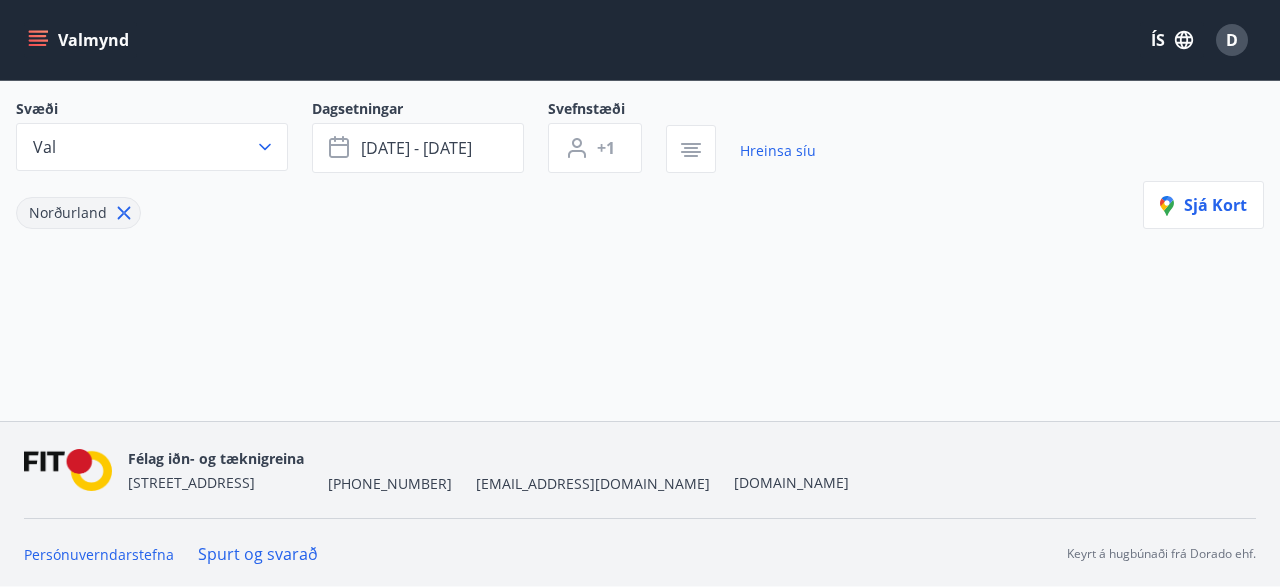 scroll, scrollTop: 0, scrollLeft: 0, axis: both 